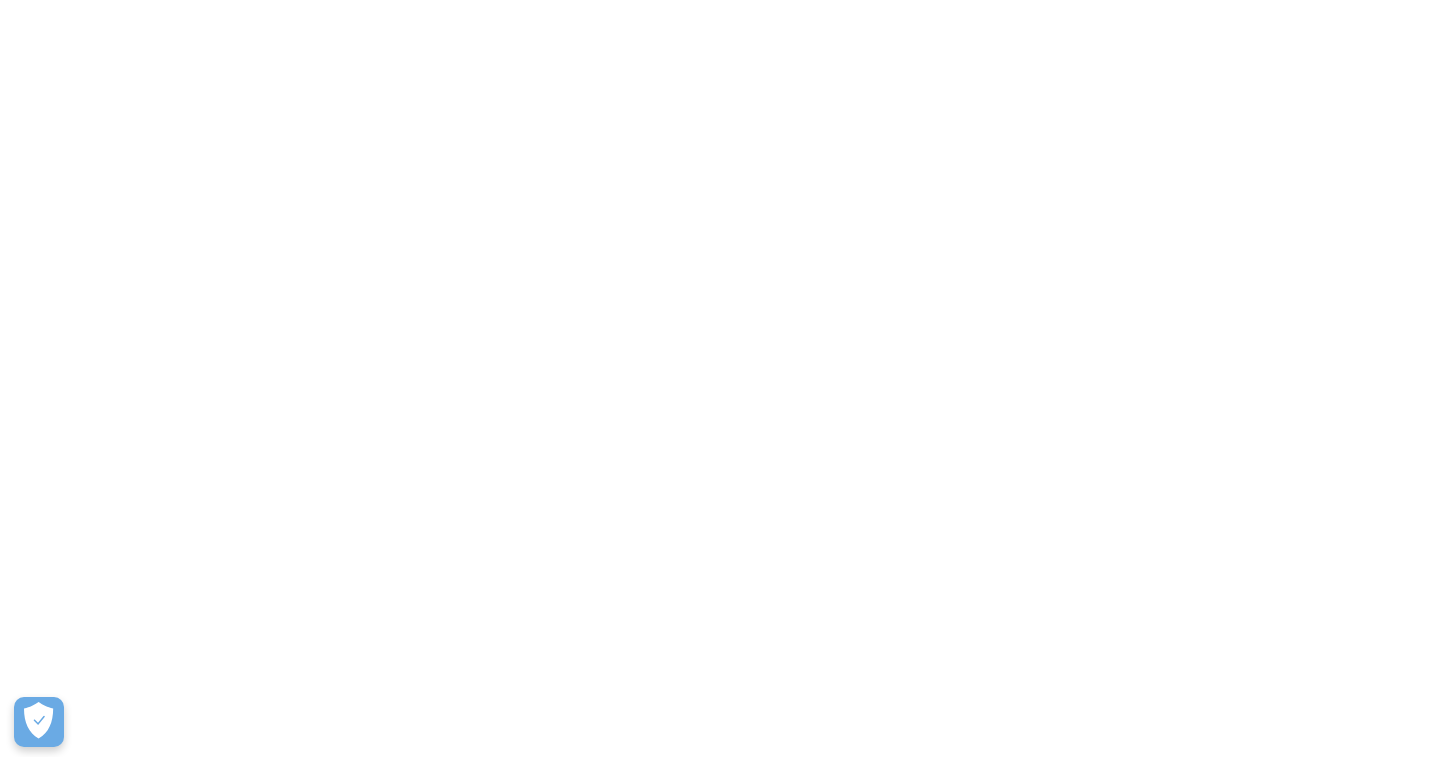 scroll, scrollTop: 0, scrollLeft: 0, axis: both 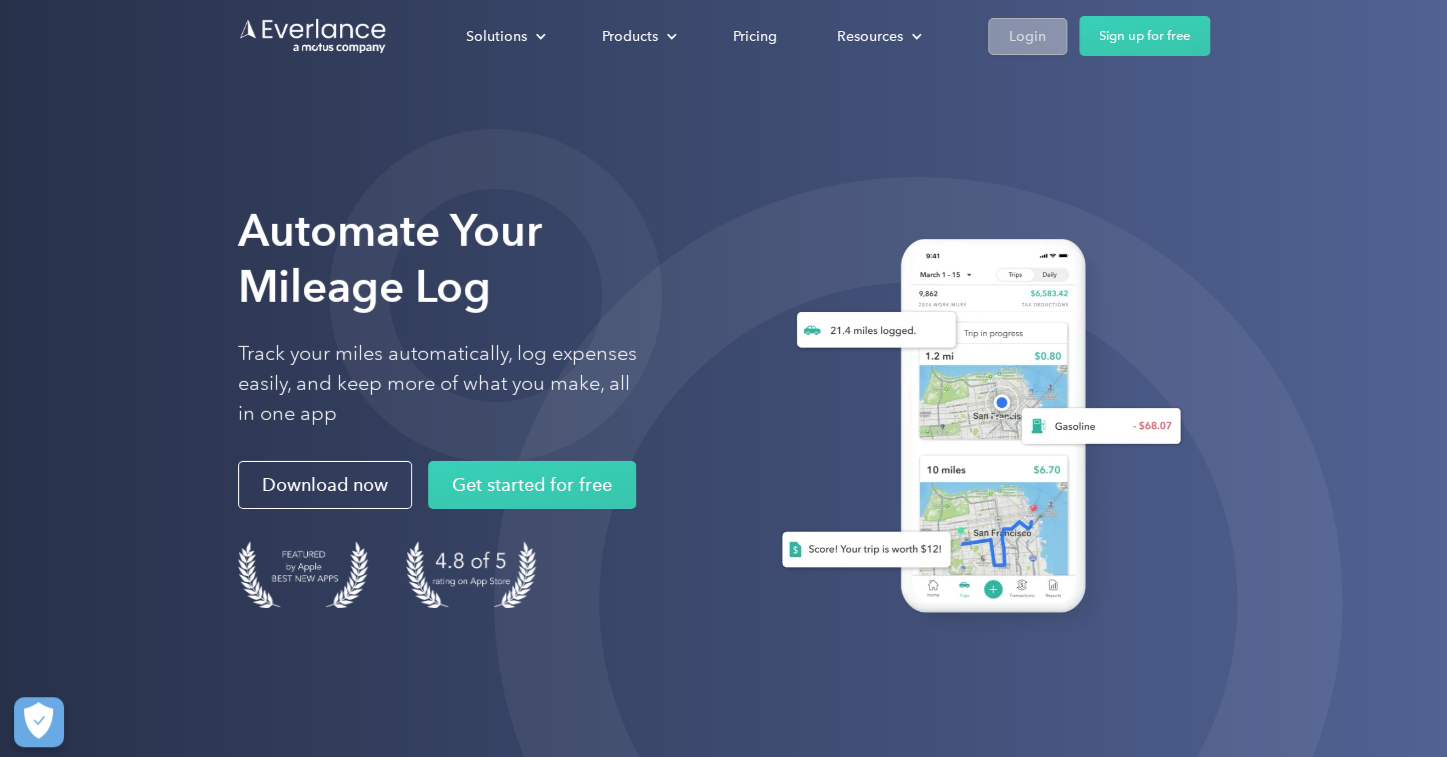 click on "Login" at bounding box center (1027, 36) 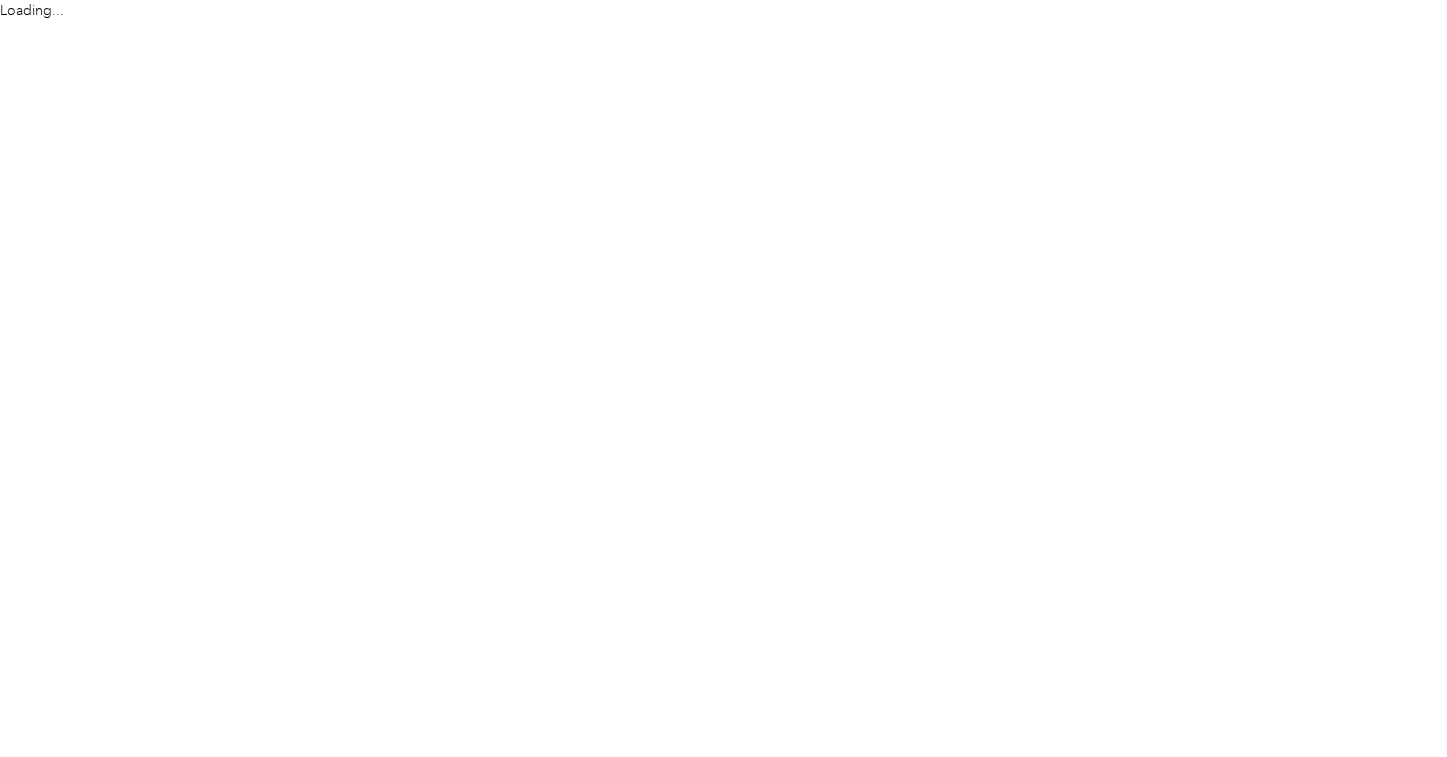 scroll, scrollTop: 0, scrollLeft: 0, axis: both 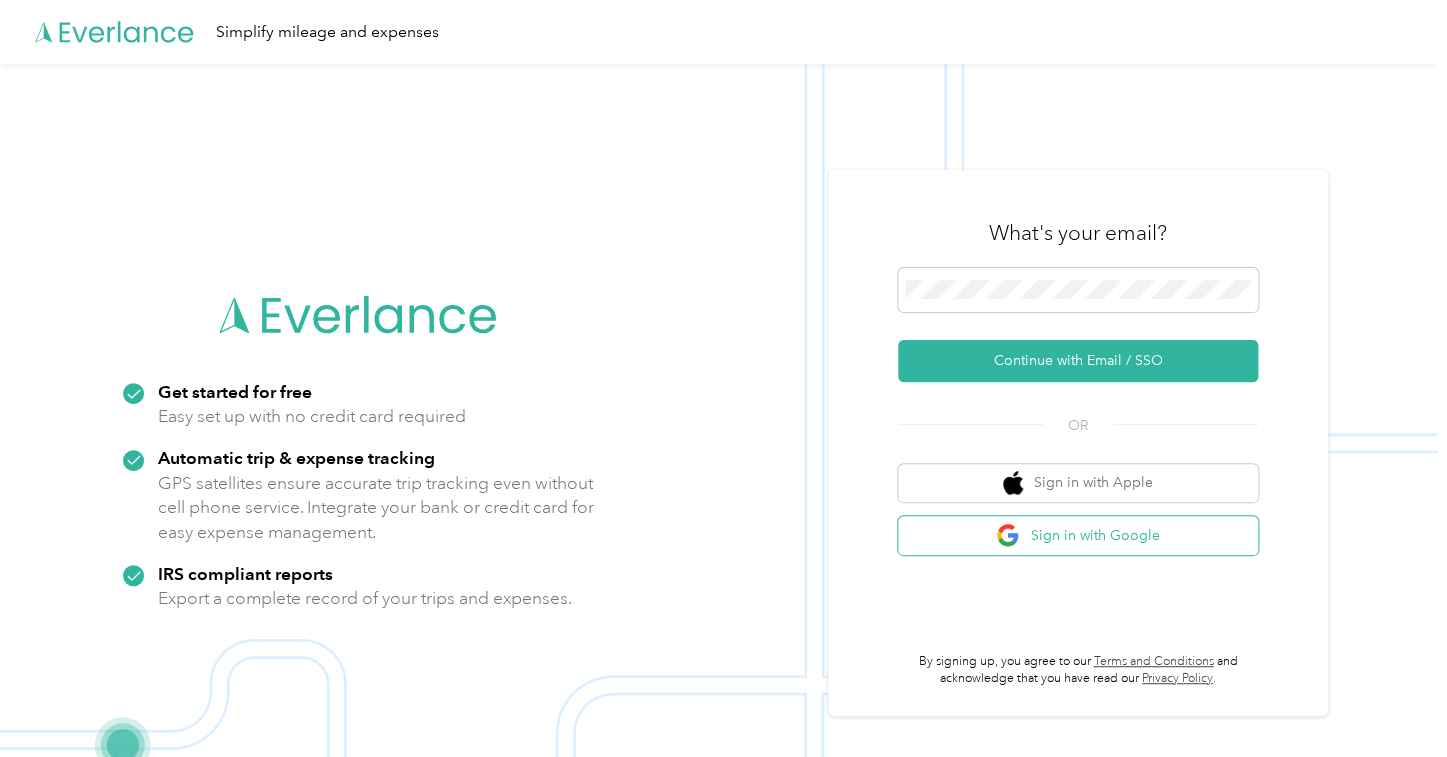 click on "Sign in with Google" at bounding box center [1078, 535] 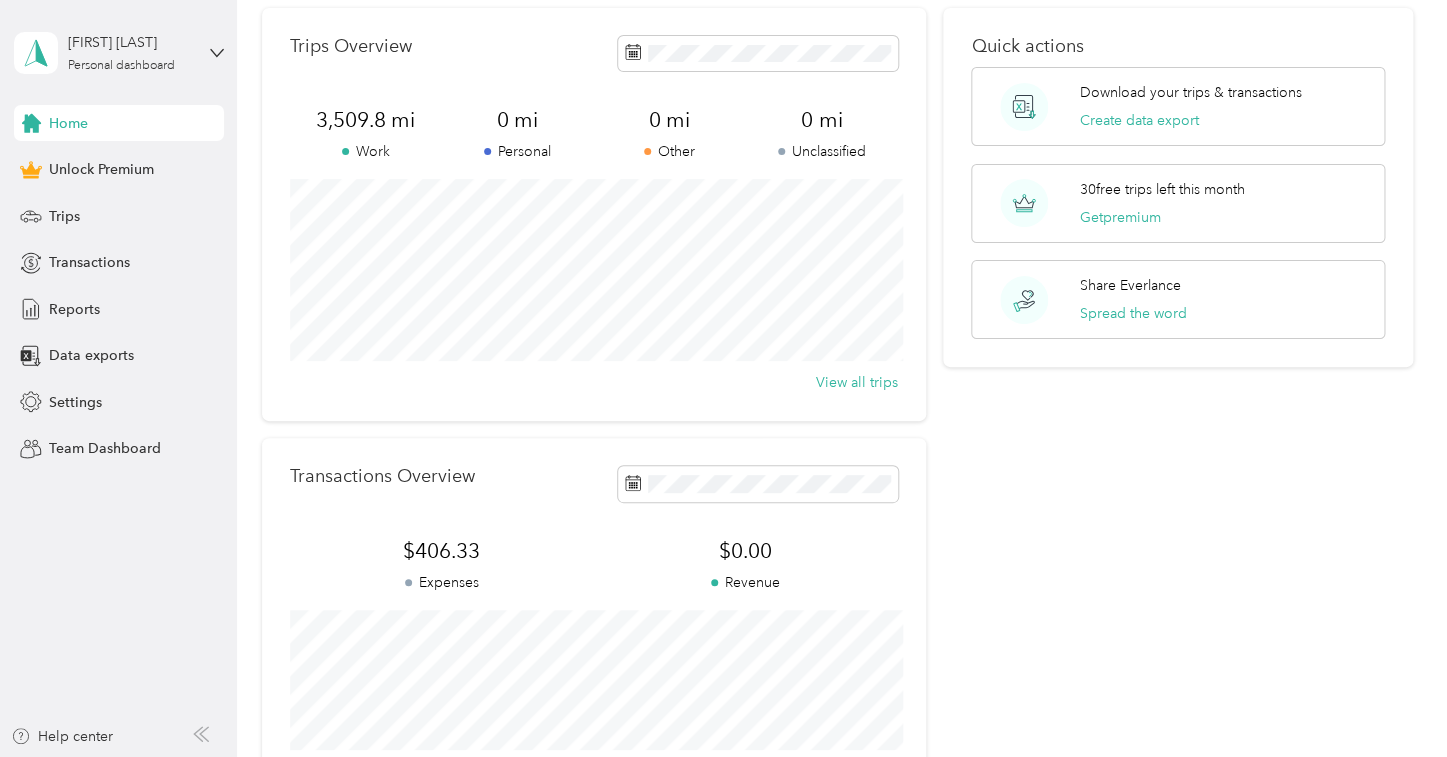 scroll, scrollTop: 0, scrollLeft: 0, axis: both 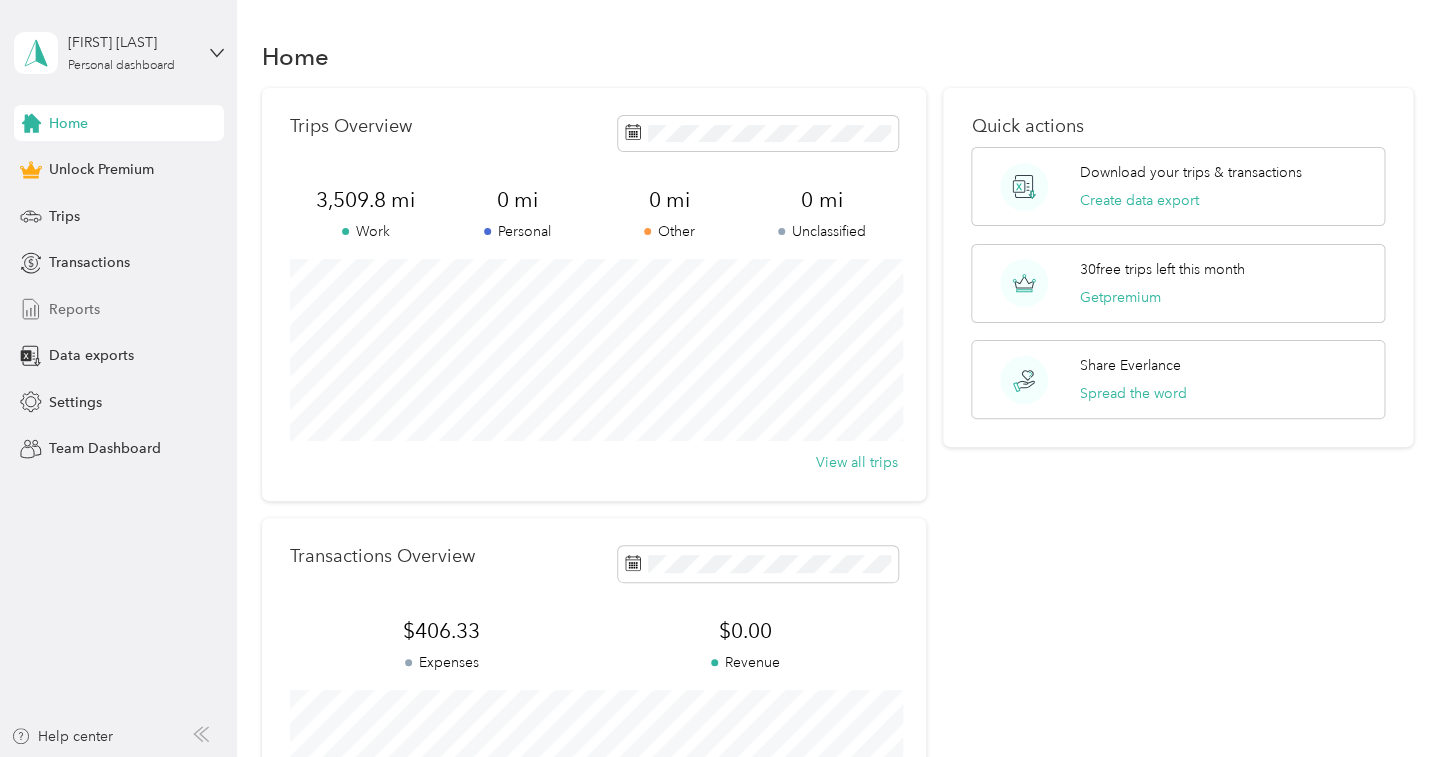 click on "Reports" at bounding box center [74, 309] 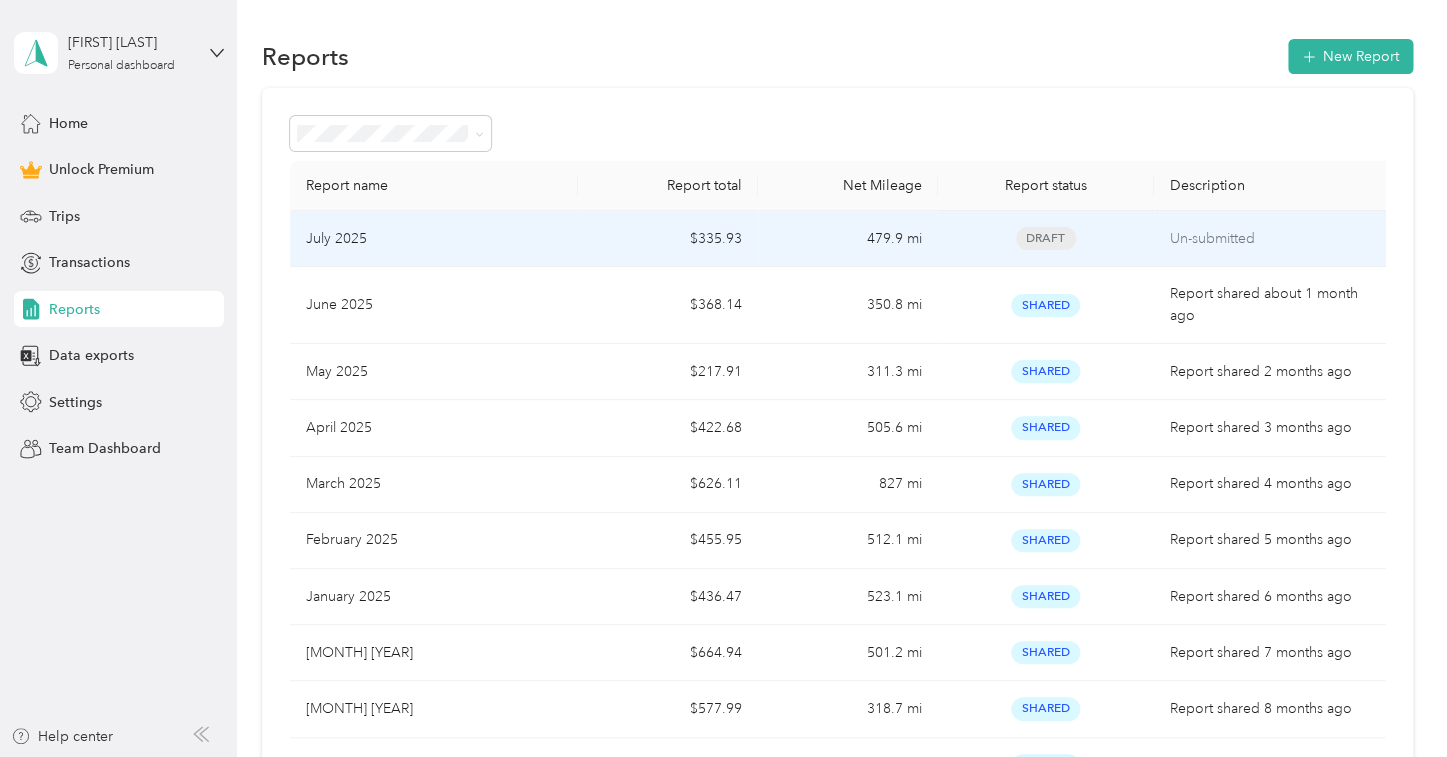 click on "July 2025" at bounding box center (434, 239) 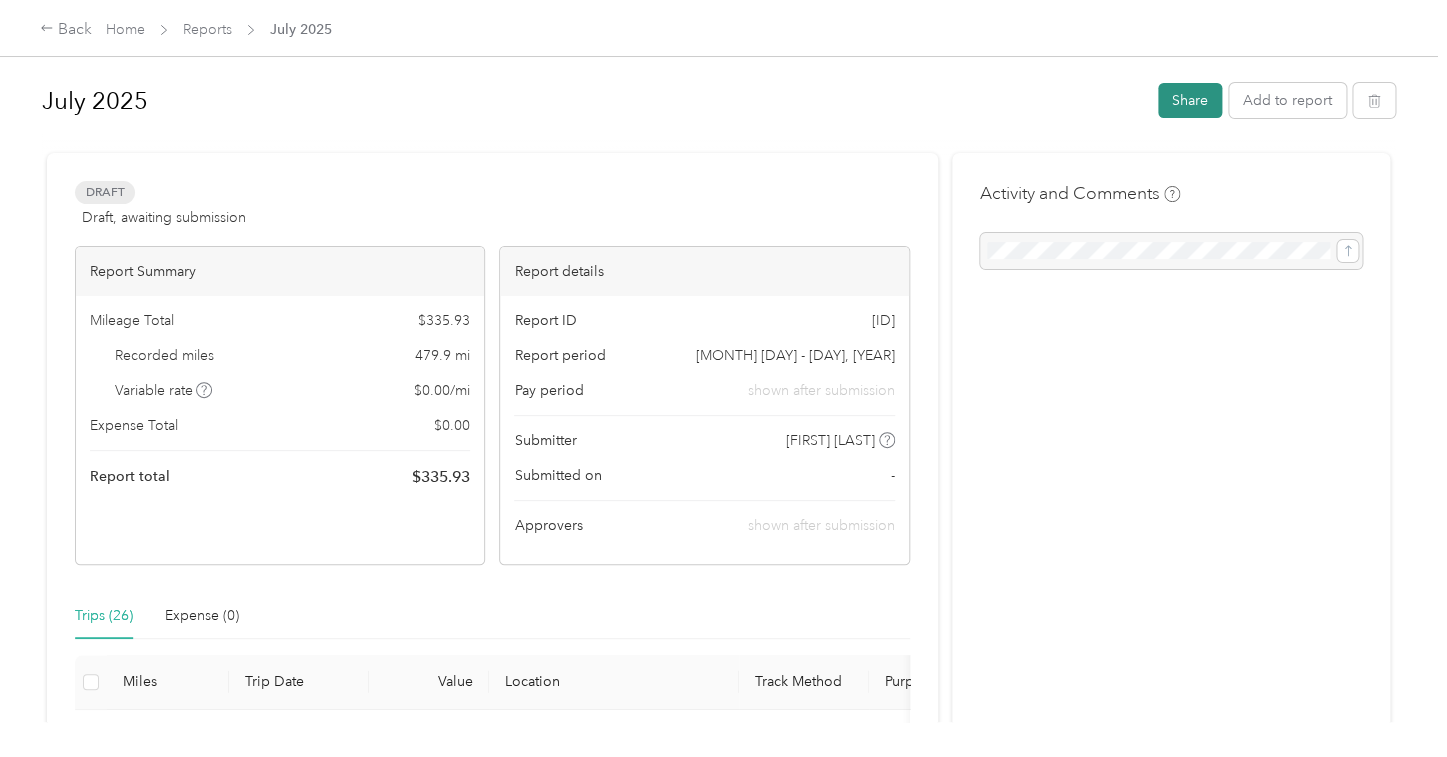 click on "Share" at bounding box center (1190, 100) 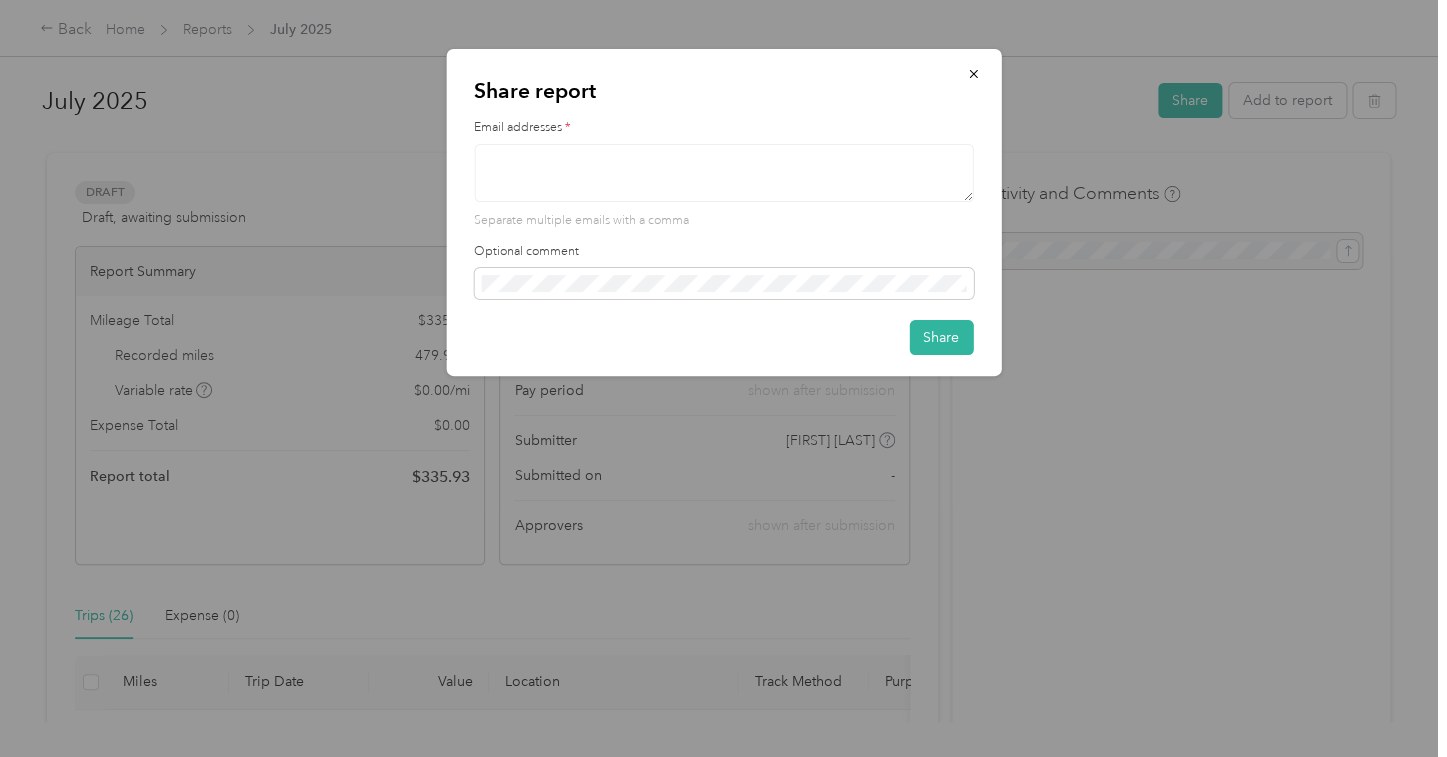click at bounding box center [723, 173] 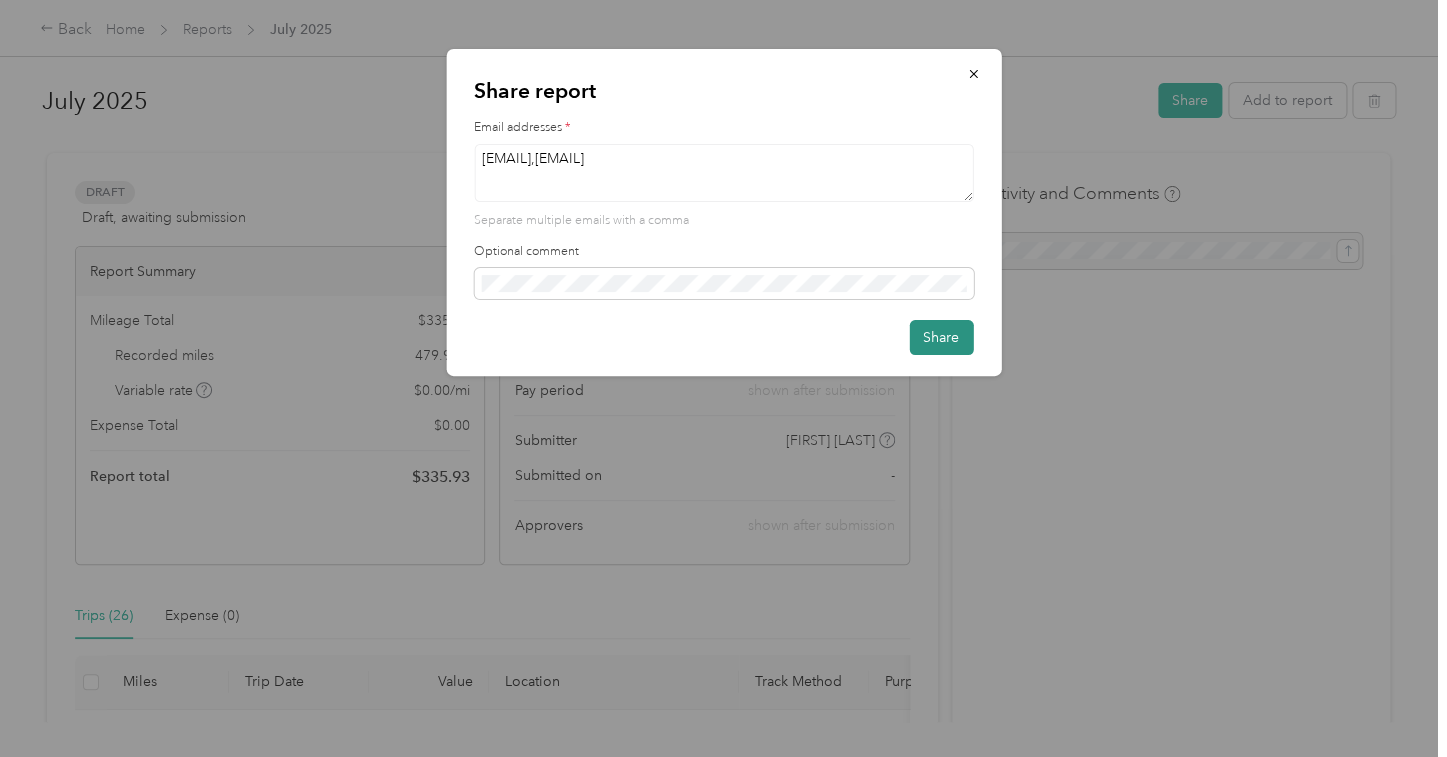 type on "[EMAIL],[EMAIL]" 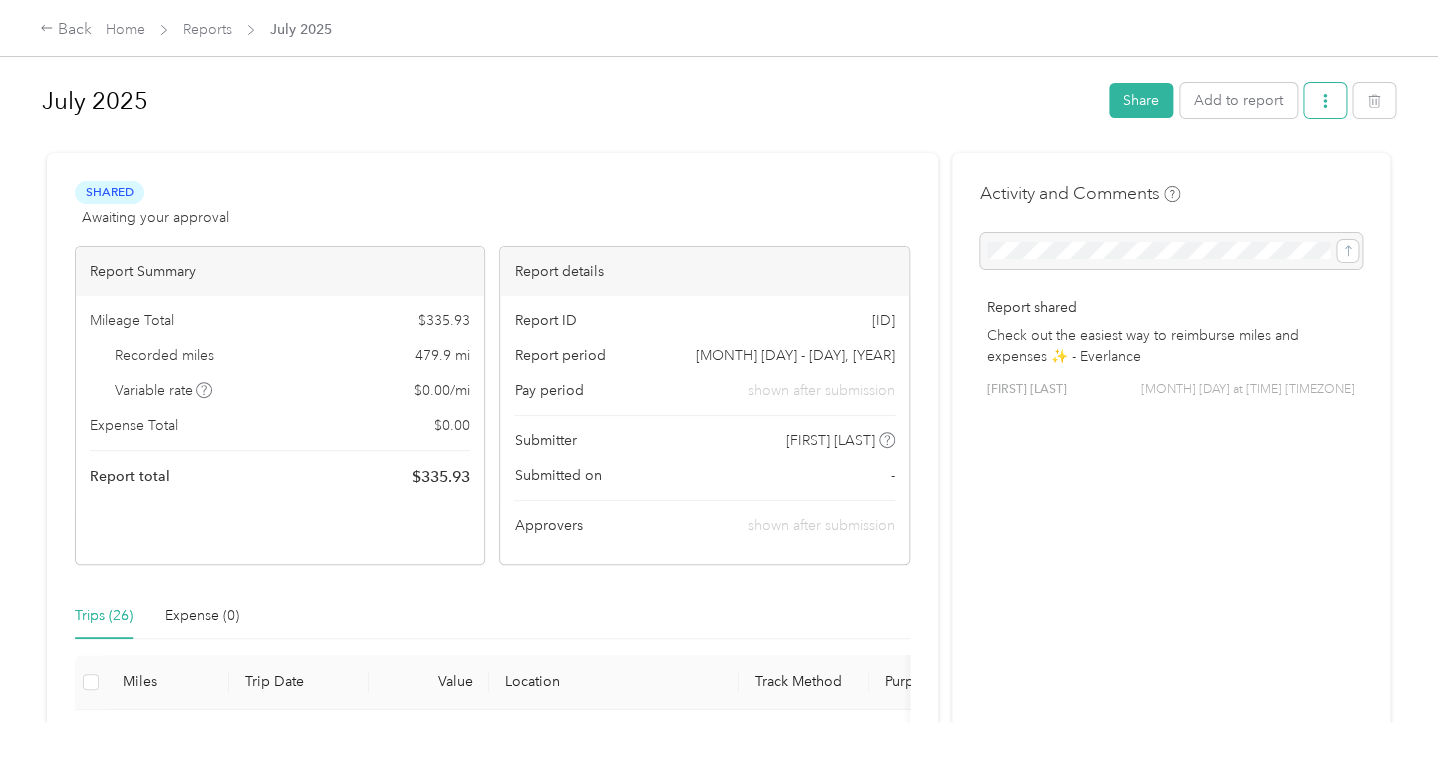 click 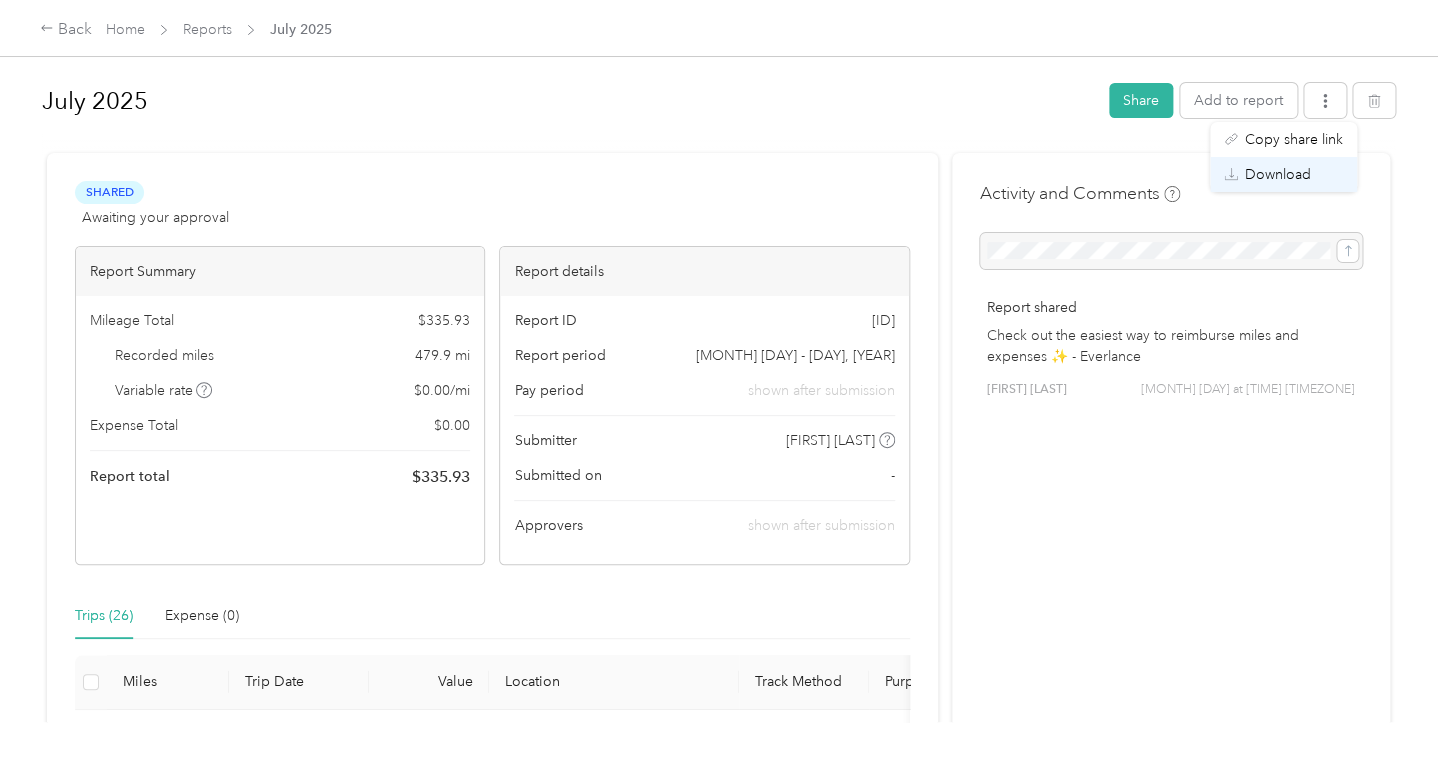 click on "Download" at bounding box center [1278, 174] 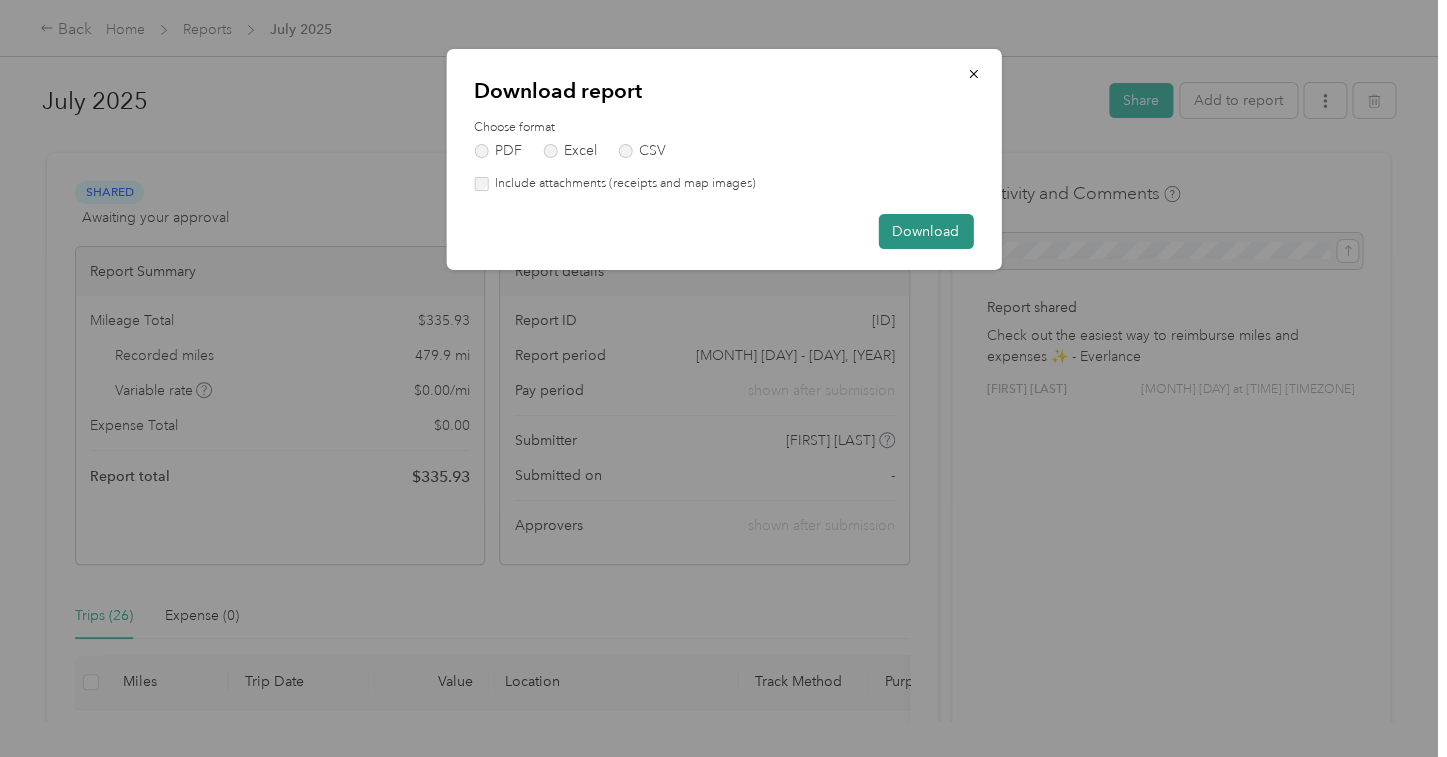 click on "Download" at bounding box center [925, 231] 